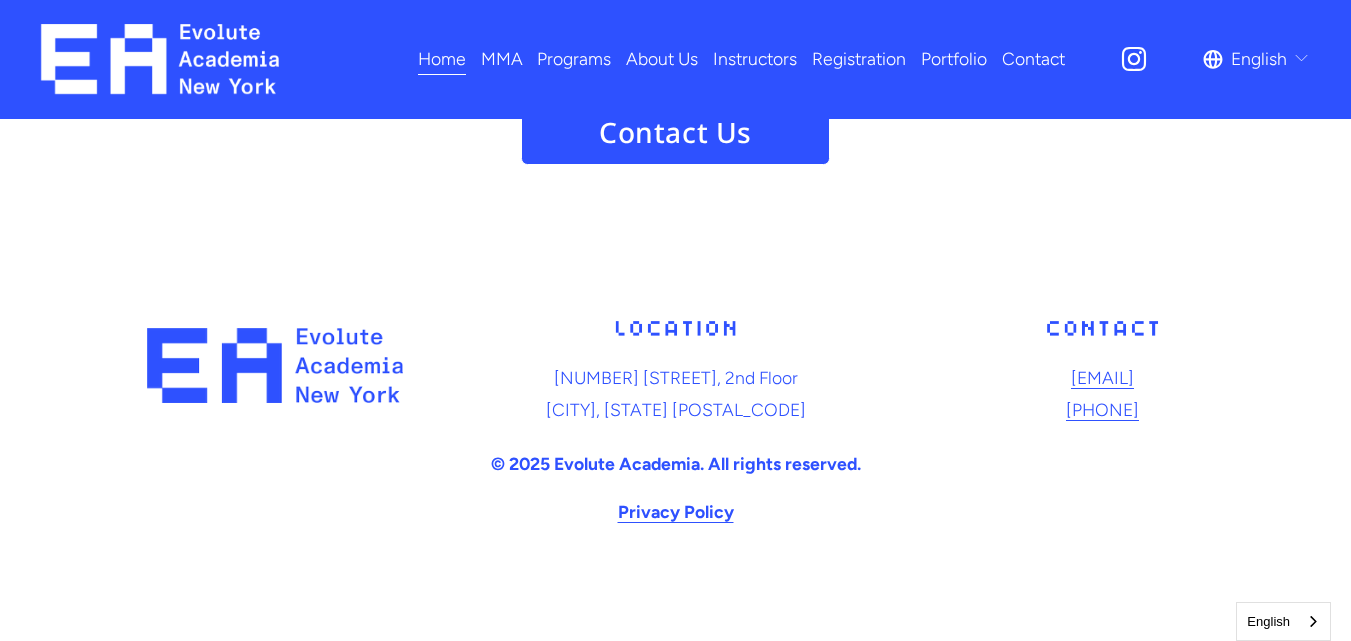 scroll, scrollTop: 8697, scrollLeft: 0, axis: vertical 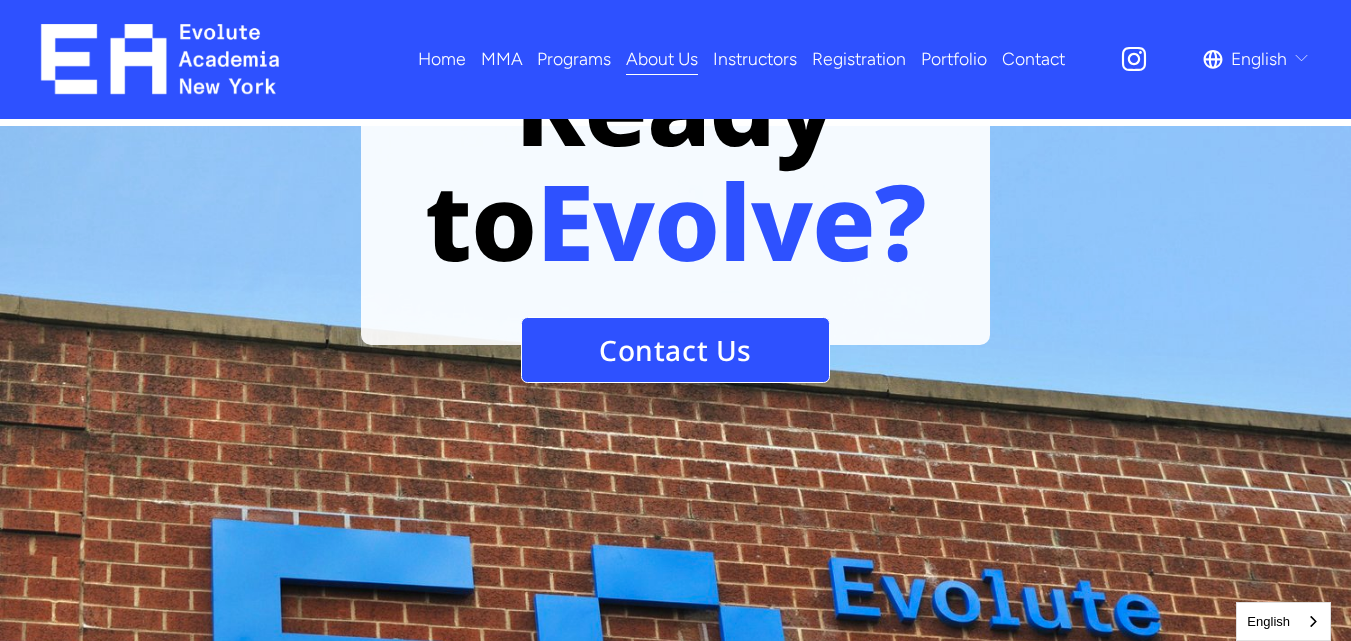 click on "Contact Us" at bounding box center (675, 350) 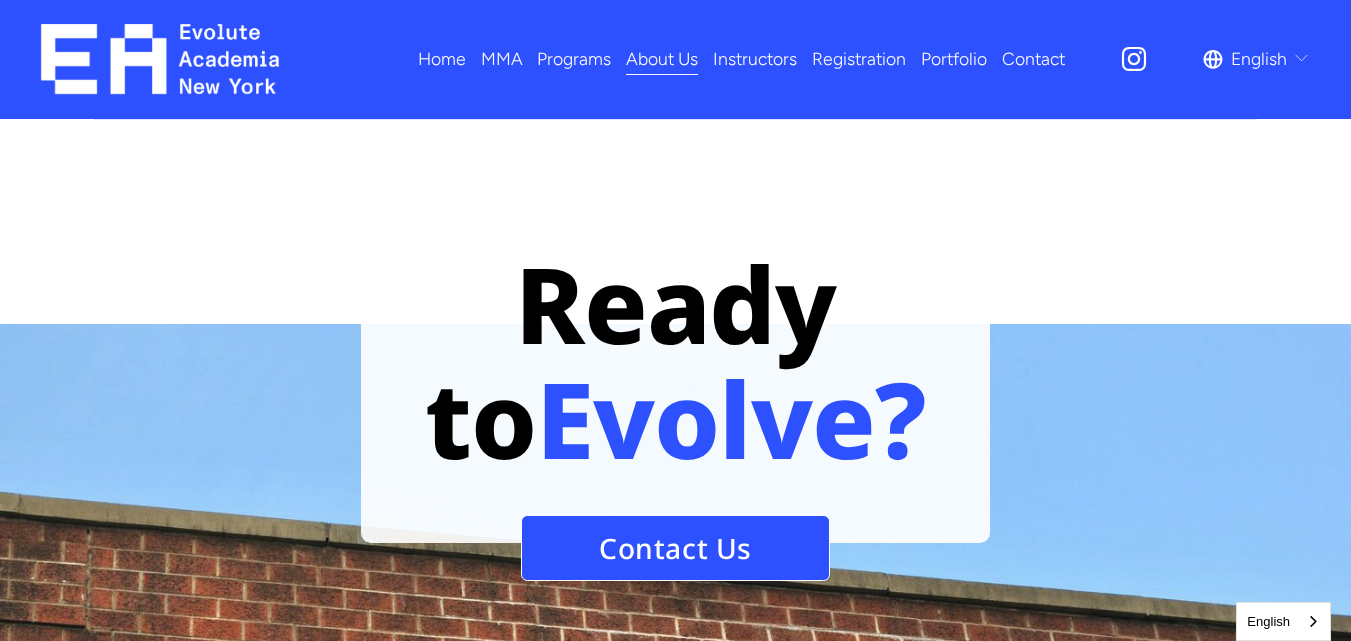 scroll, scrollTop: 1752, scrollLeft: 0, axis: vertical 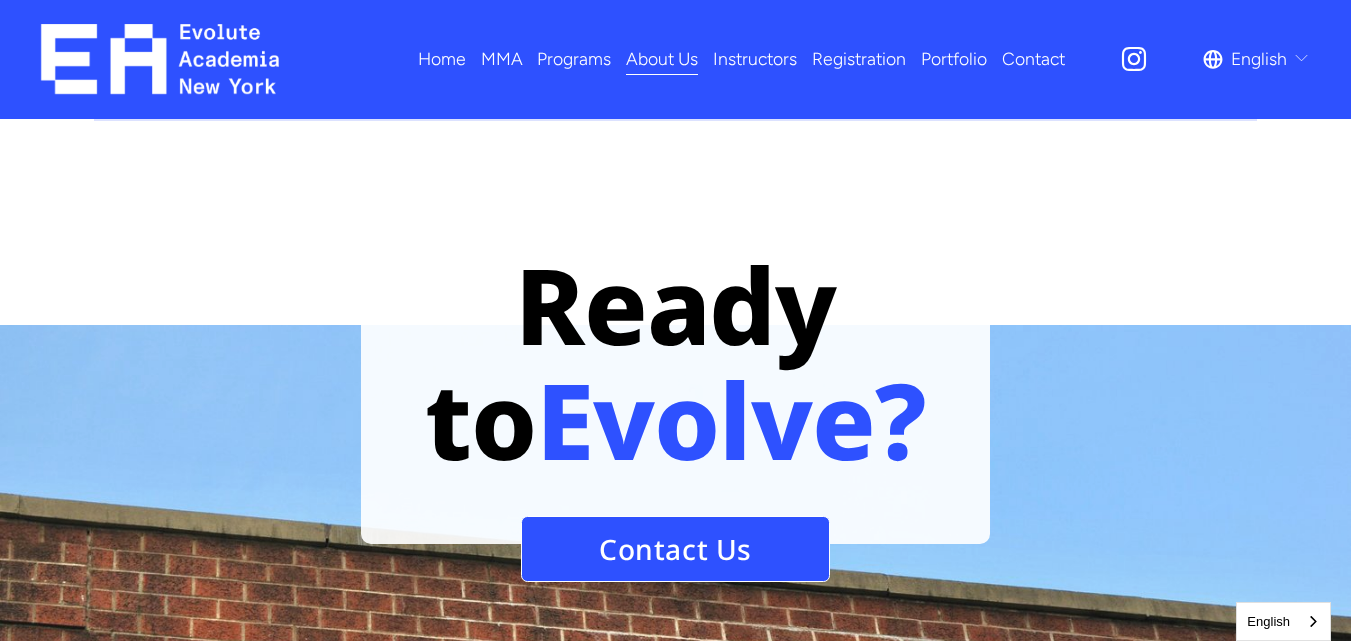 click on "Instructors" at bounding box center [755, 59] 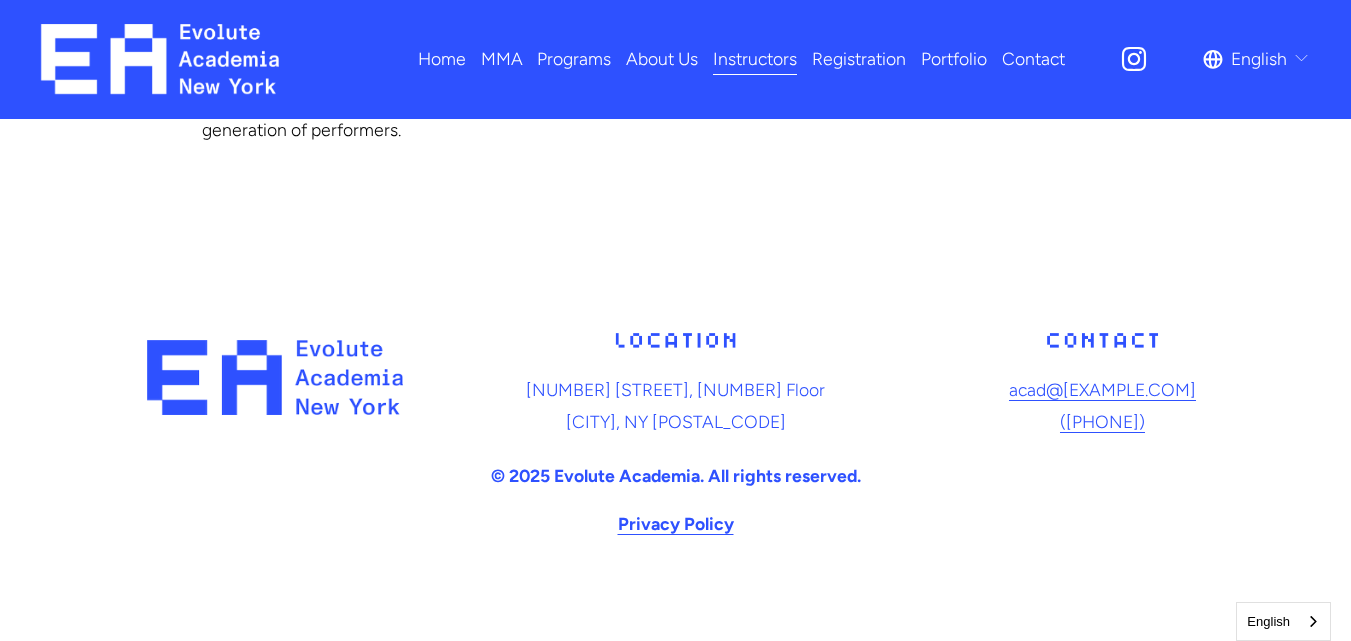 scroll, scrollTop: 4465, scrollLeft: 0, axis: vertical 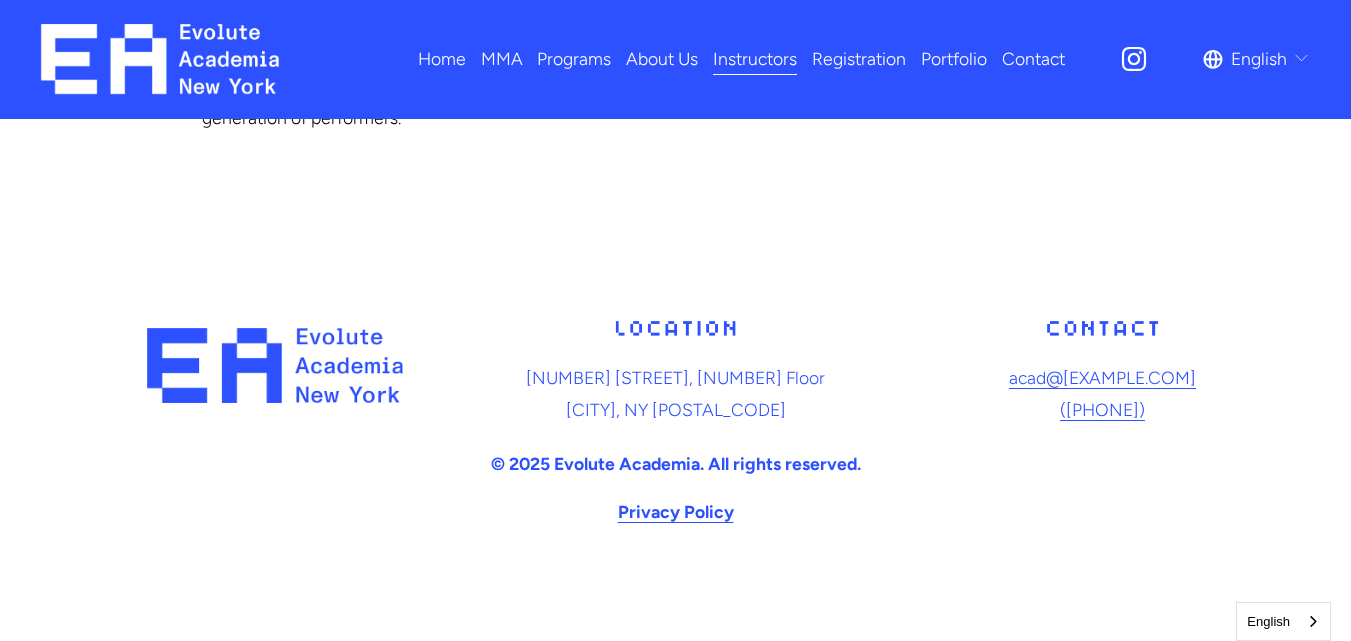 click on "Registration" at bounding box center (859, 59) 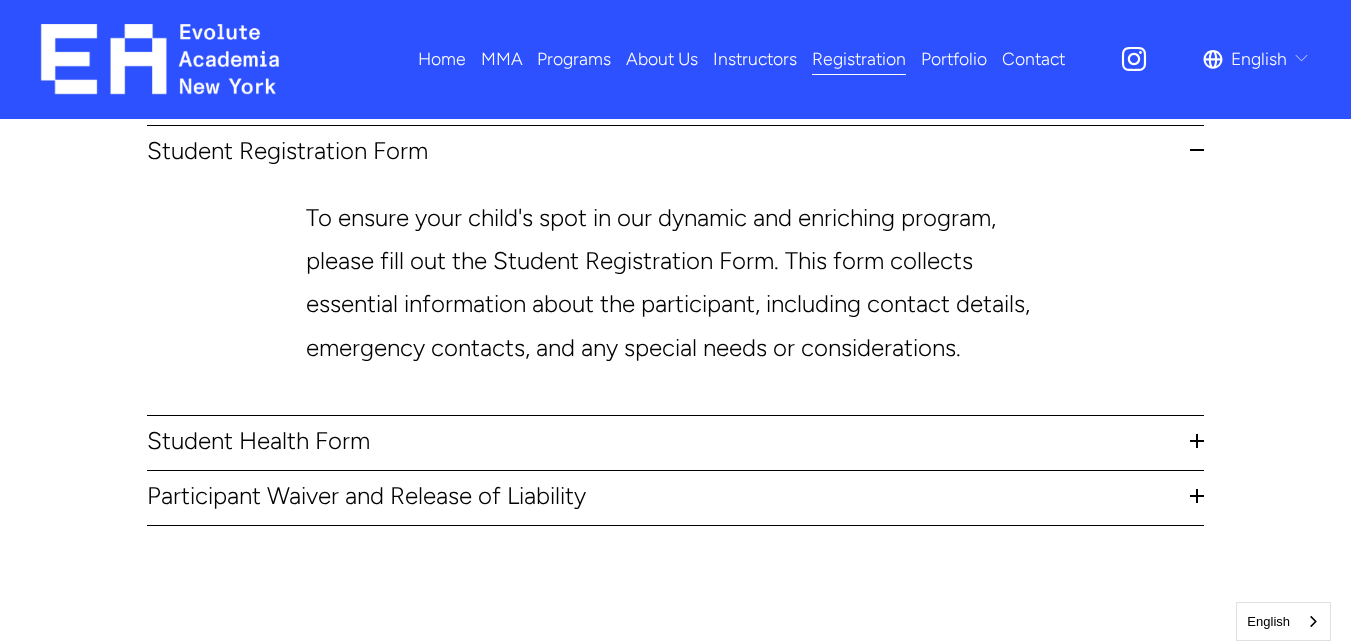 scroll, scrollTop: 539, scrollLeft: 0, axis: vertical 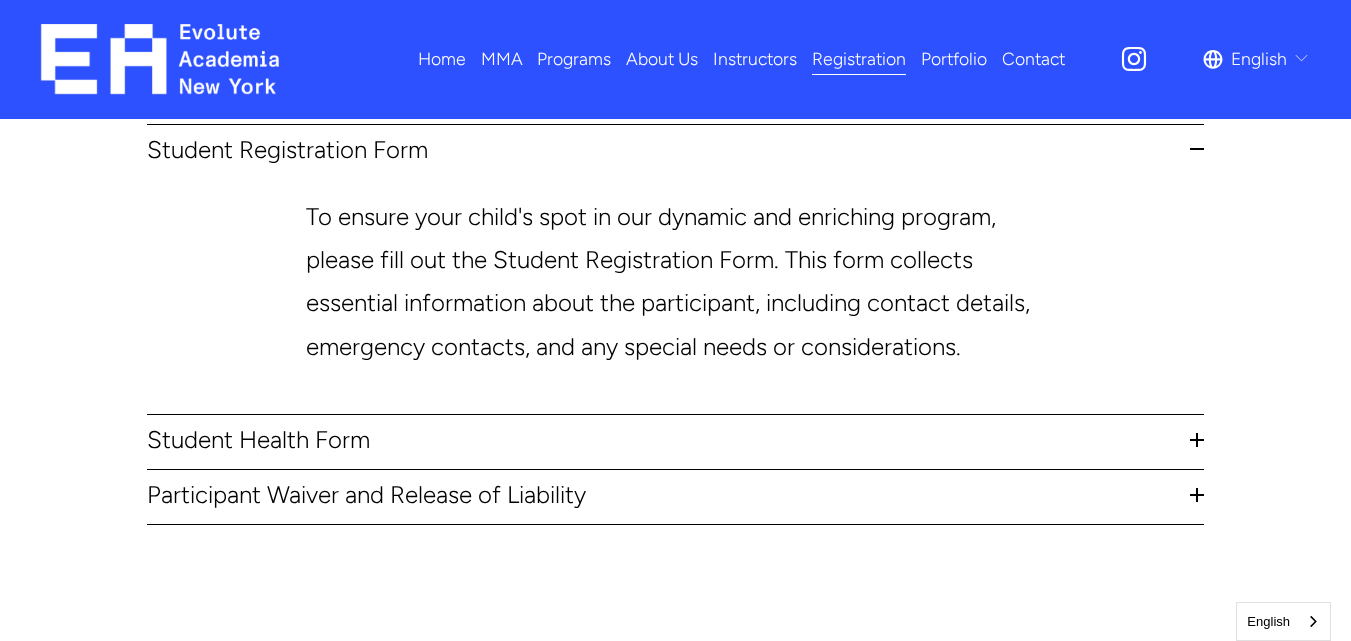 click on "Student Health Form" at bounding box center [668, 439] 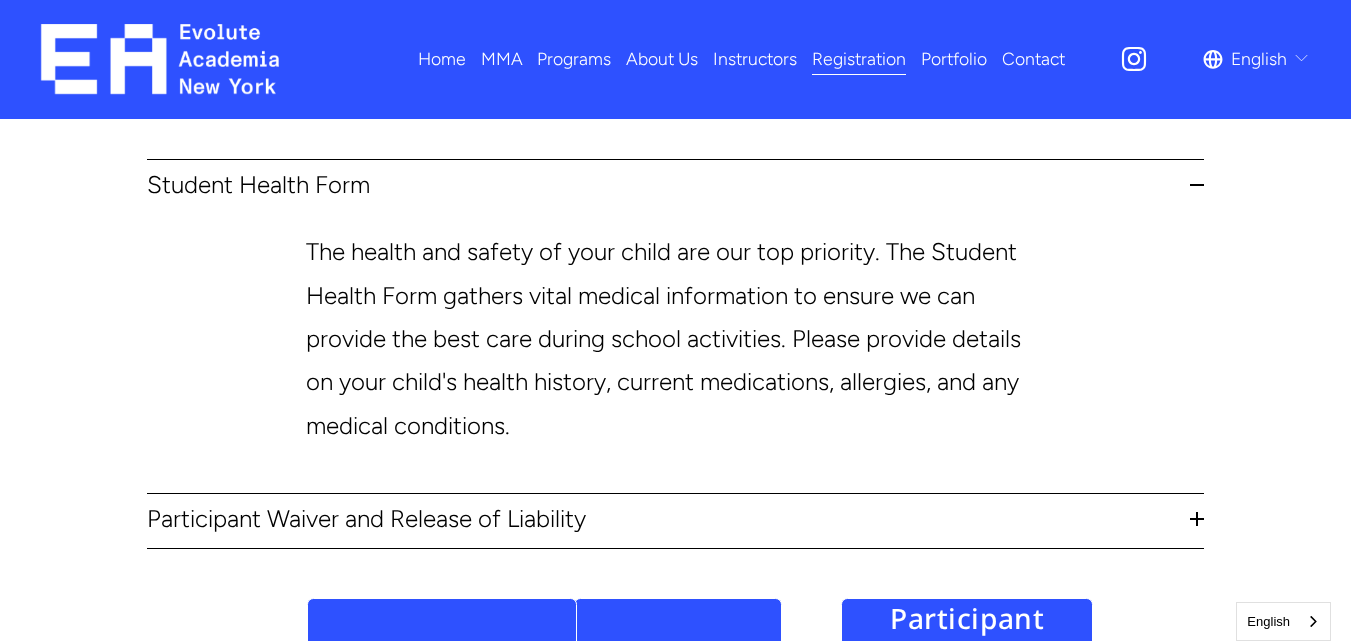 scroll, scrollTop: 795, scrollLeft: 0, axis: vertical 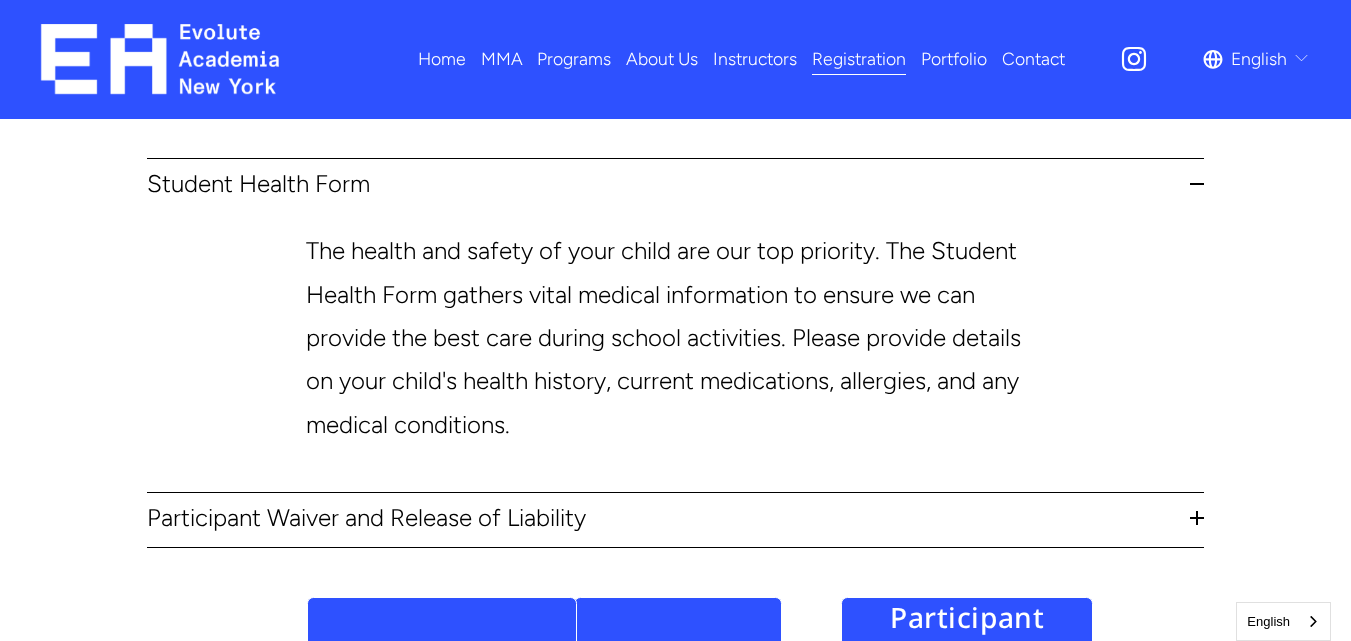 click on "Participant Waiver and Release of Liability" at bounding box center [668, 517] 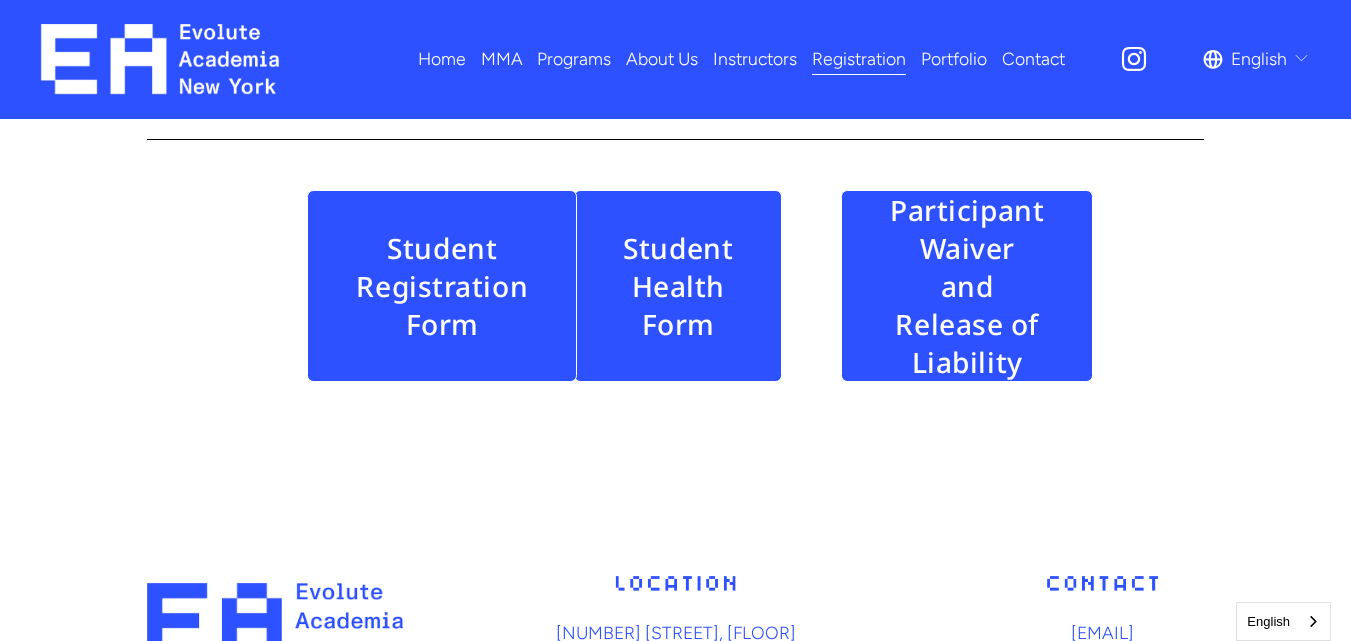 scroll, scrollTop: 1528, scrollLeft: 0, axis: vertical 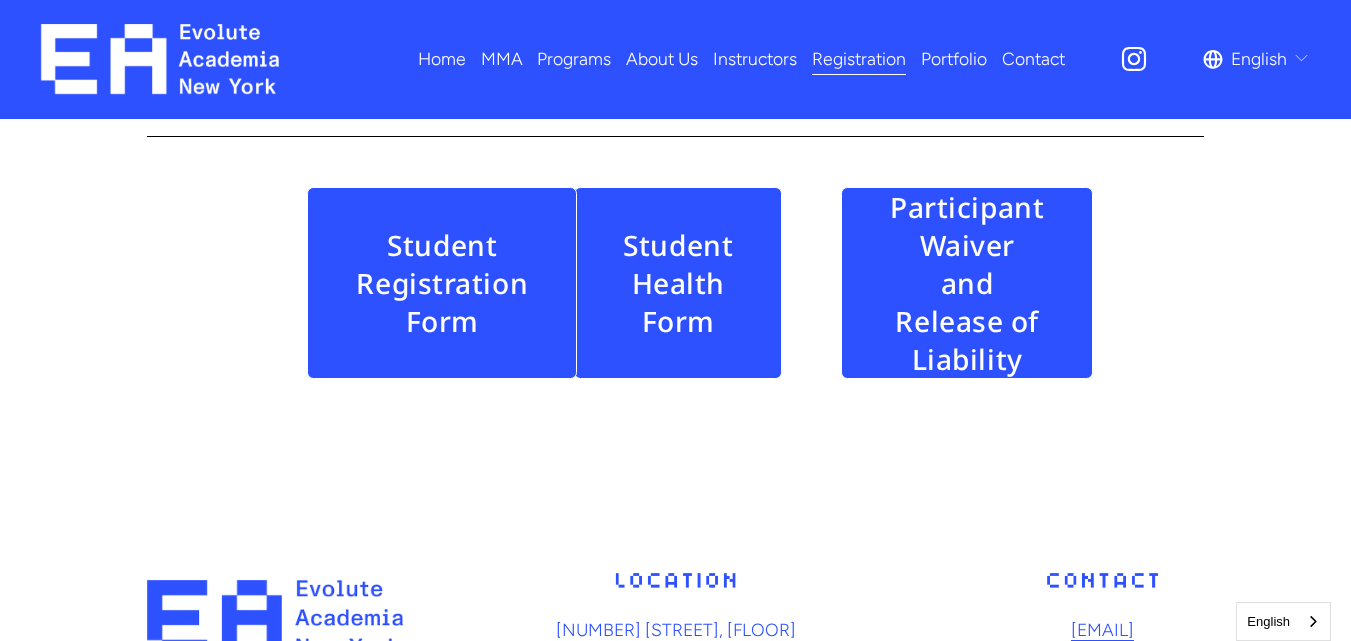 click on "Student Registration Form" at bounding box center (442, 283) 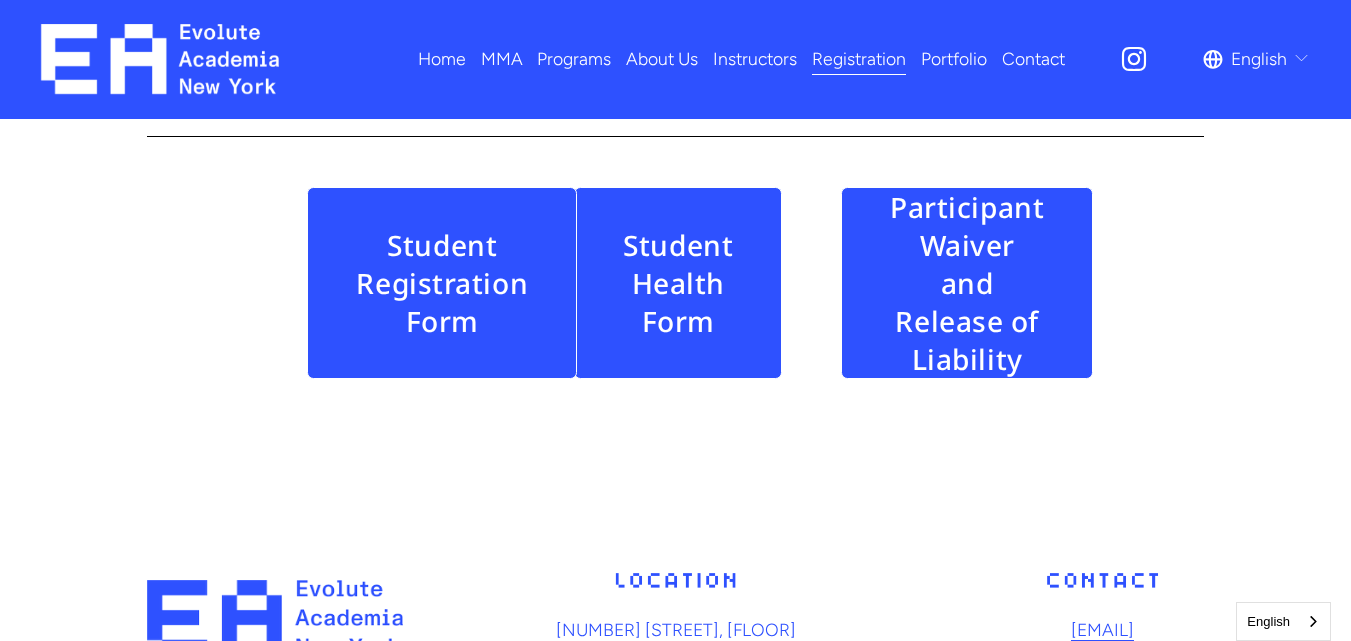click on "Portfolio" at bounding box center (954, 59) 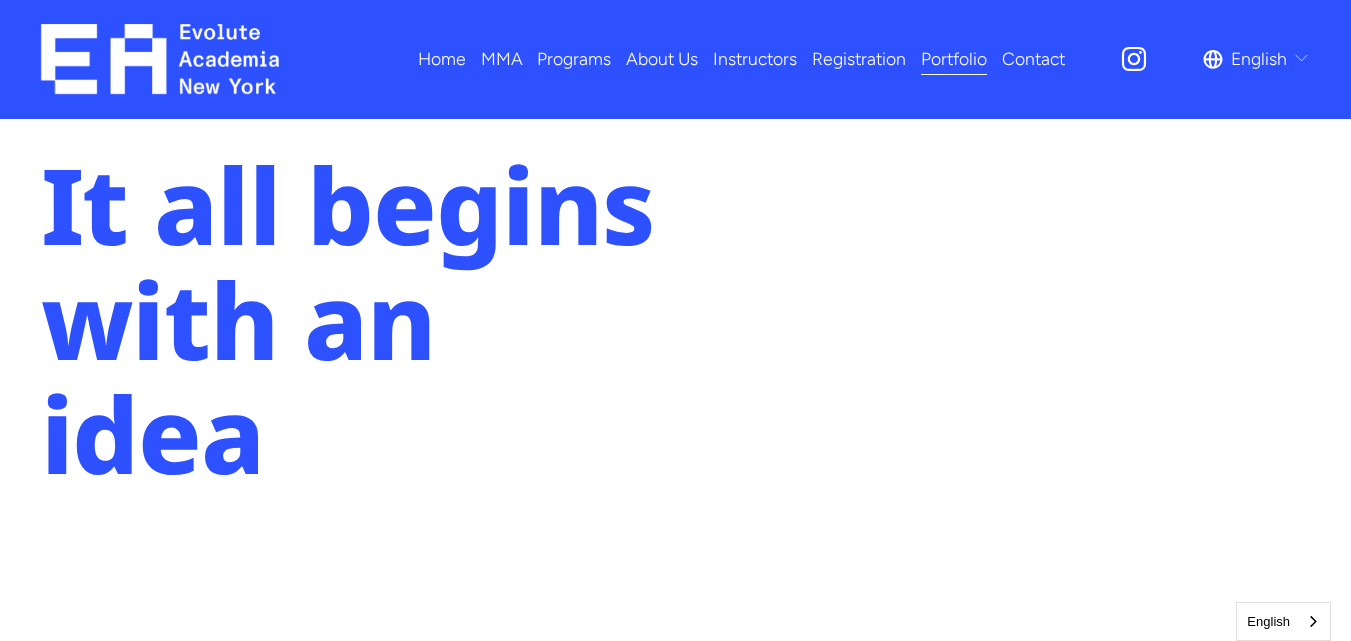 scroll, scrollTop: 0, scrollLeft: 0, axis: both 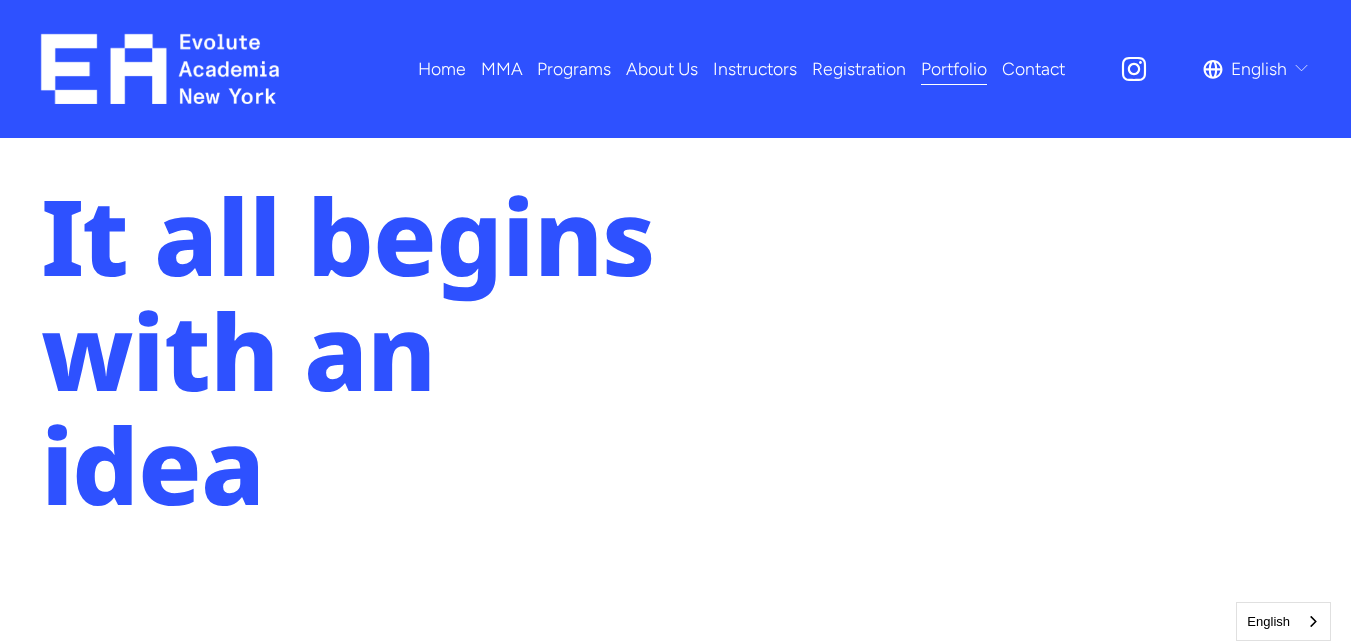 click 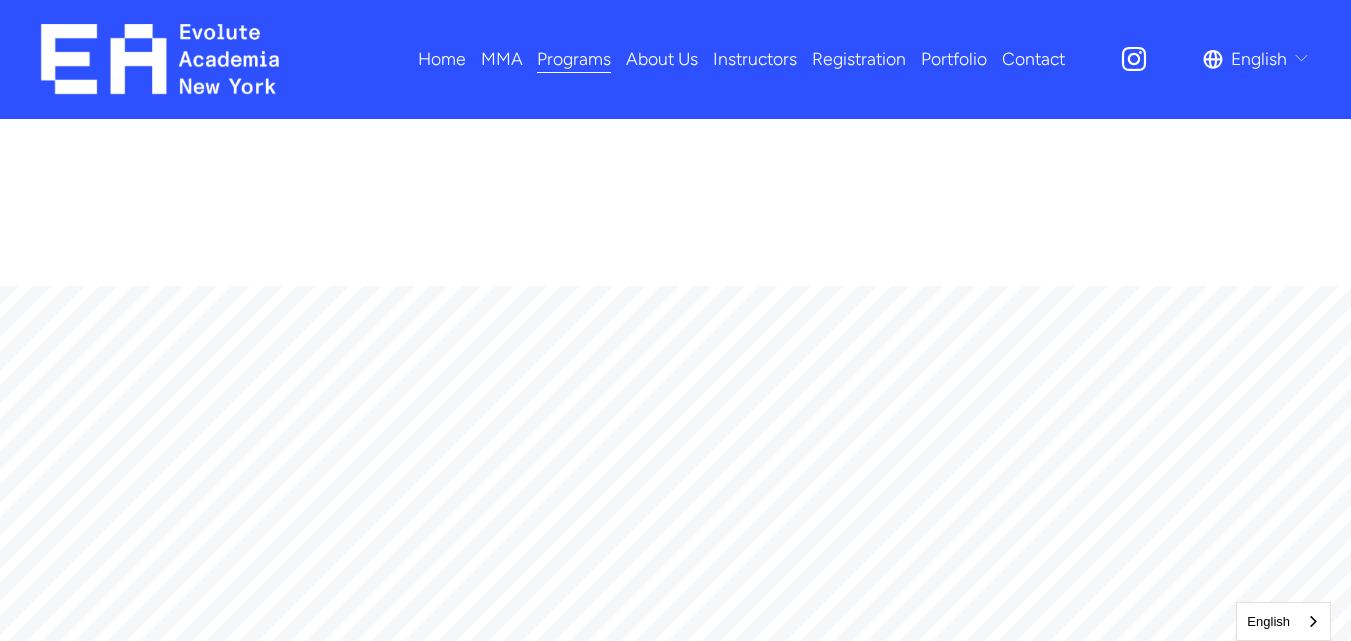 scroll, scrollTop: 4459, scrollLeft: 0, axis: vertical 